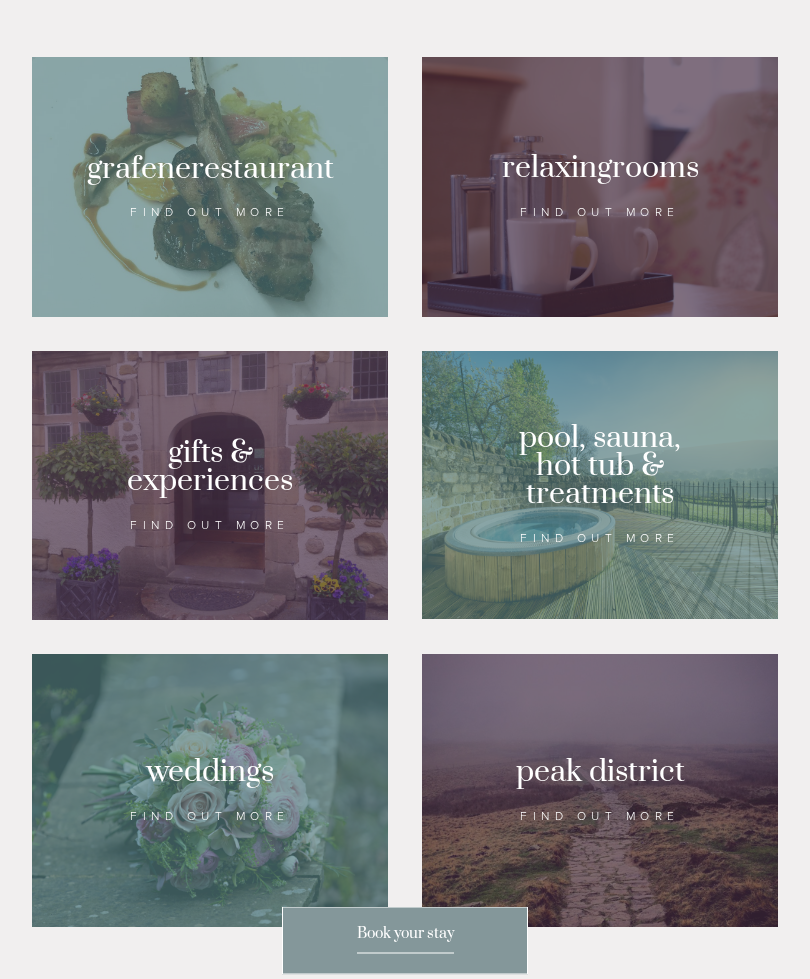 scroll, scrollTop: 1501, scrollLeft: 0, axis: vertical 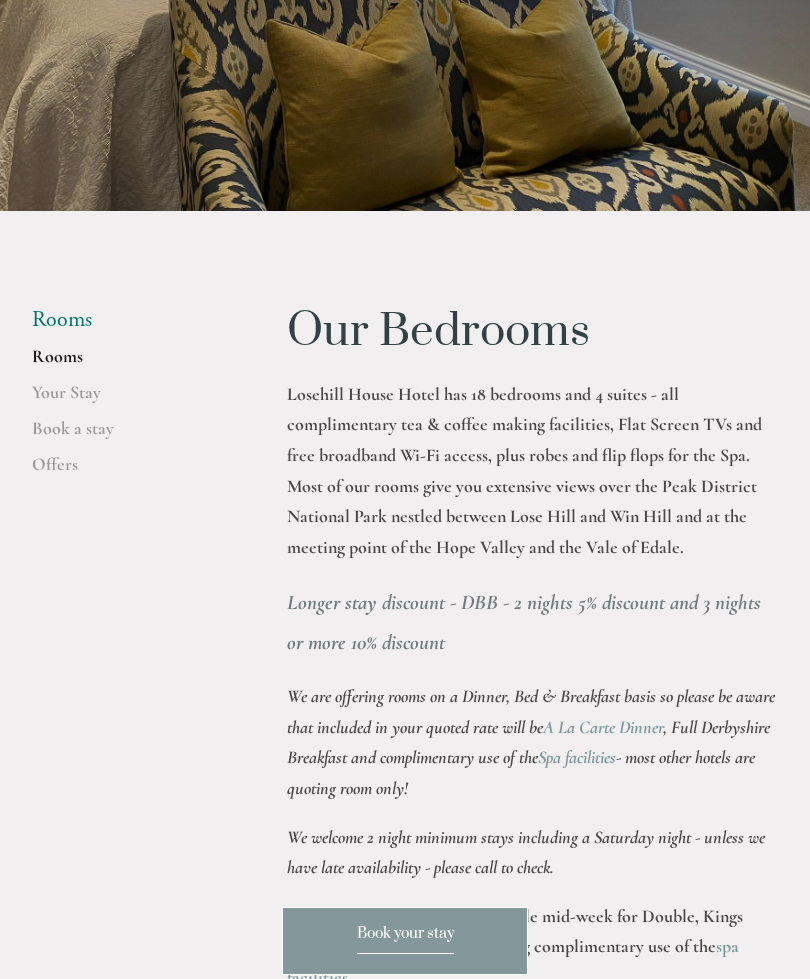 click on "Rooms" at bounding box center (127, 363) 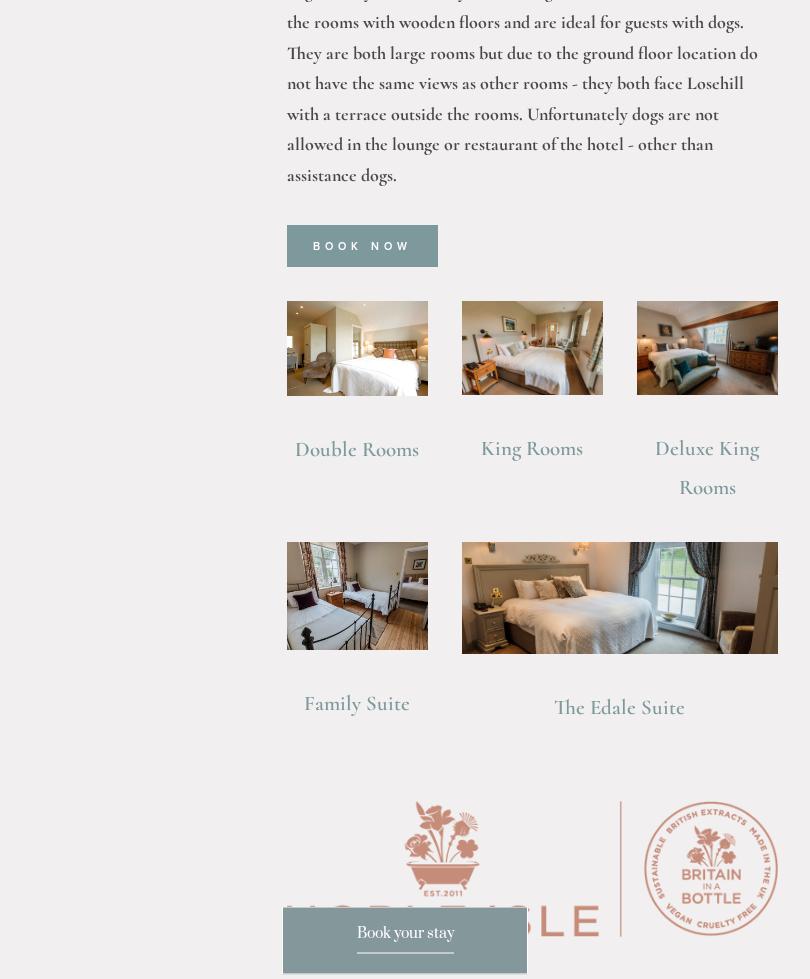 scroll, scrollTop: 1648, scrollLeft: 0, axis: vertical 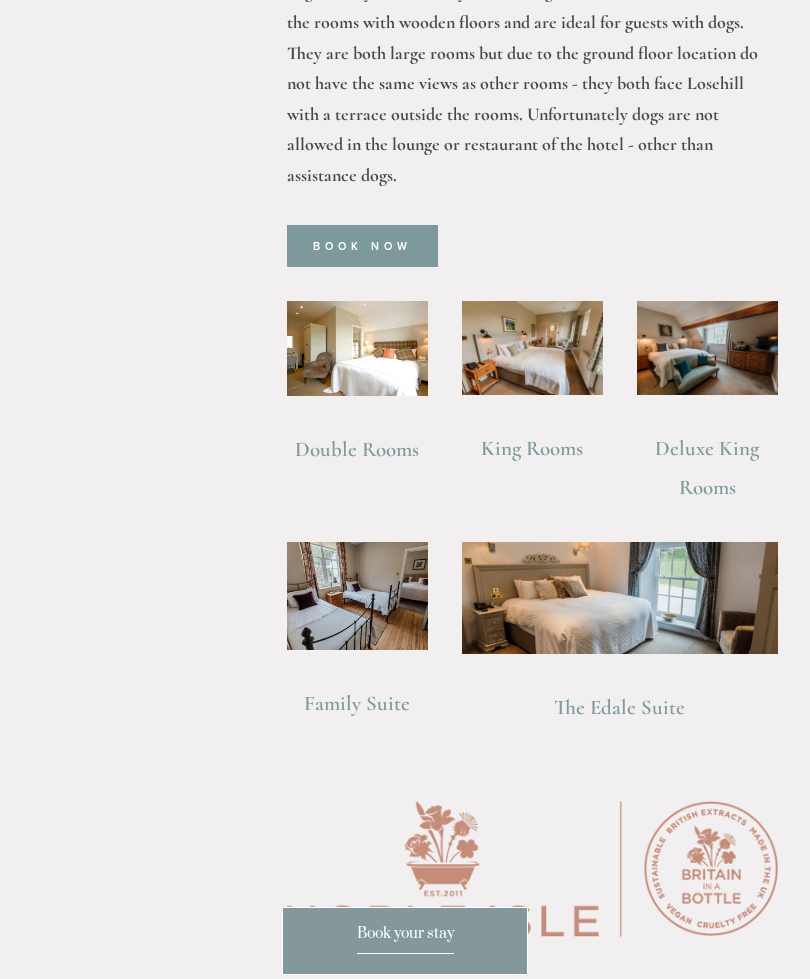 click on "King Rooms" at bounding box center [532, 448] 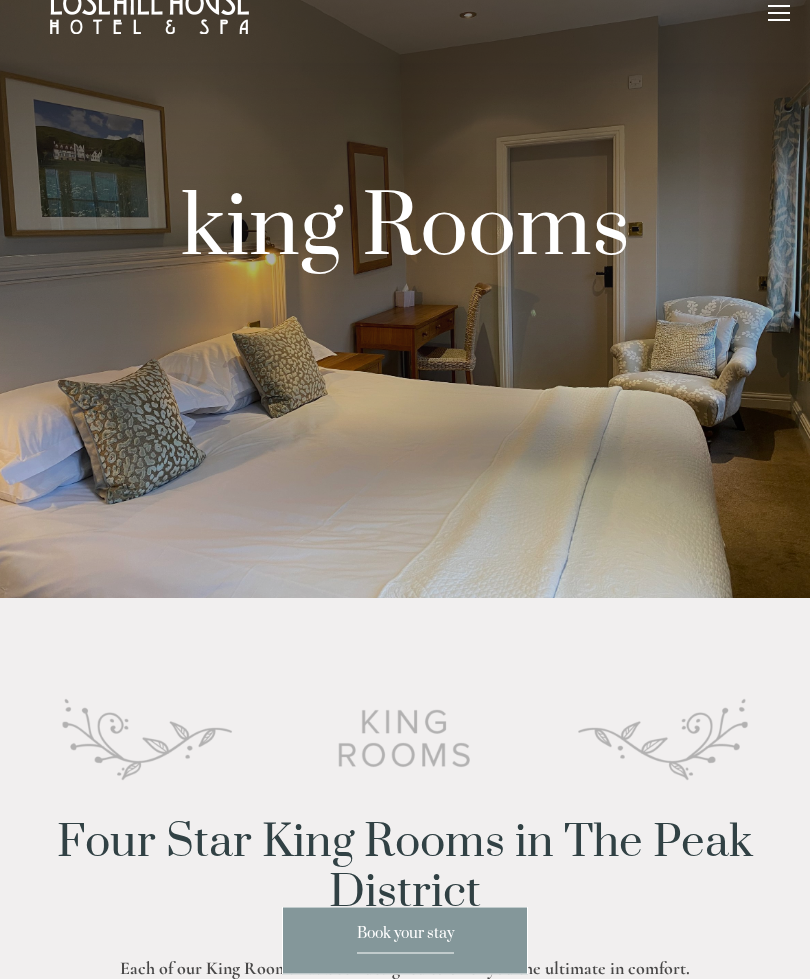 scroll, scrollTop: 0, scrollLeft: 0, axis: both 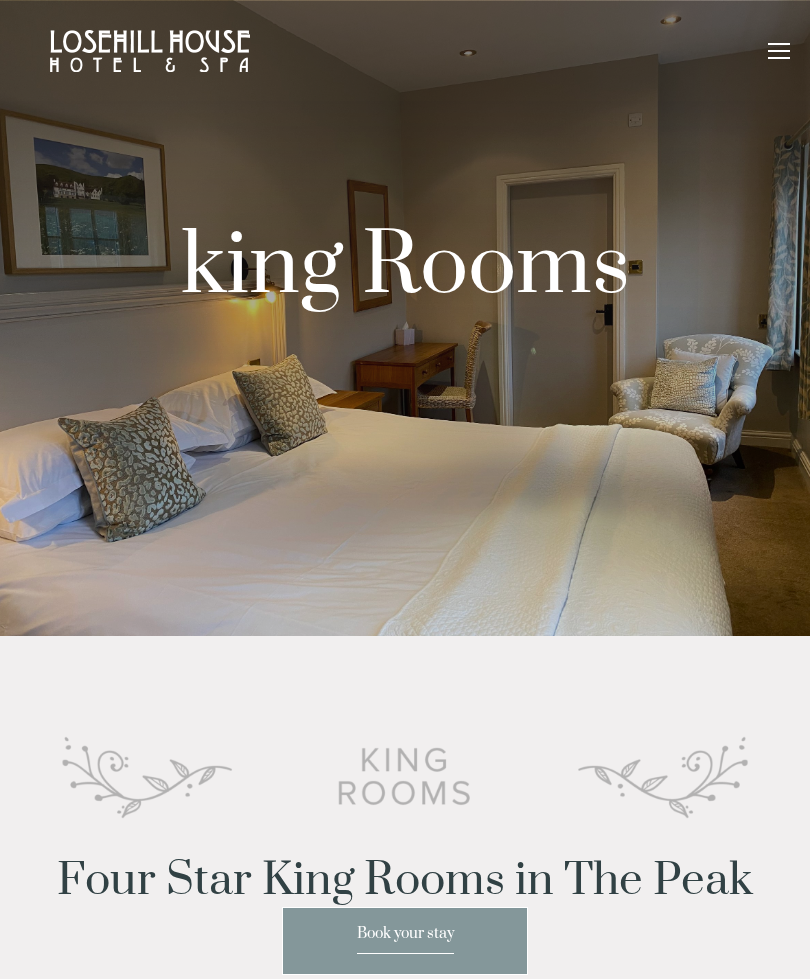 click on "Rooms
Rooms
Your Stay
Book a stay
Offers
Spa
About" at bounding box center [405, 51] 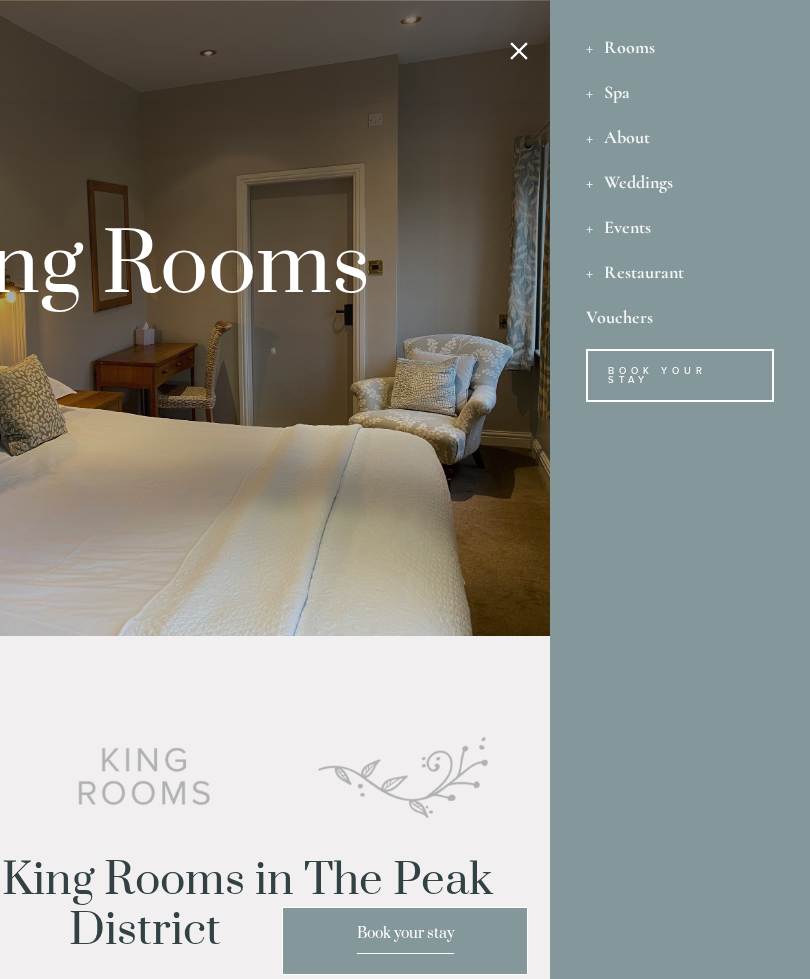 click on "Book Your Stay" at bounding box center (680, 375) 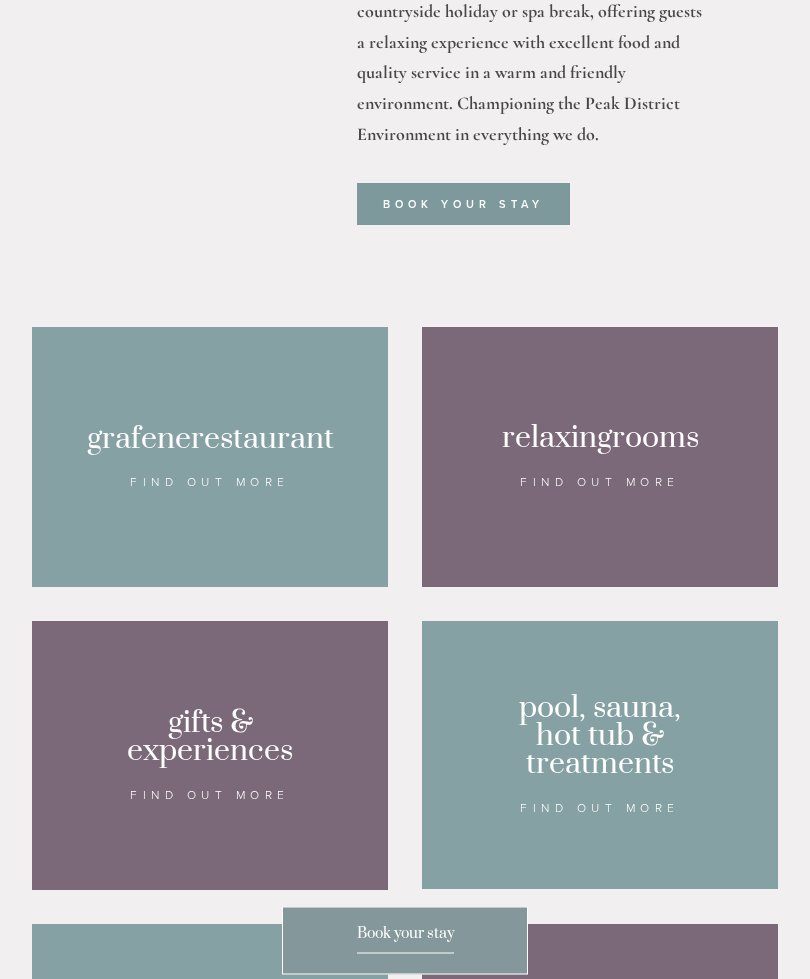 scroll, scrollTop: 1138, scrollLeft: 0, axis: vertical 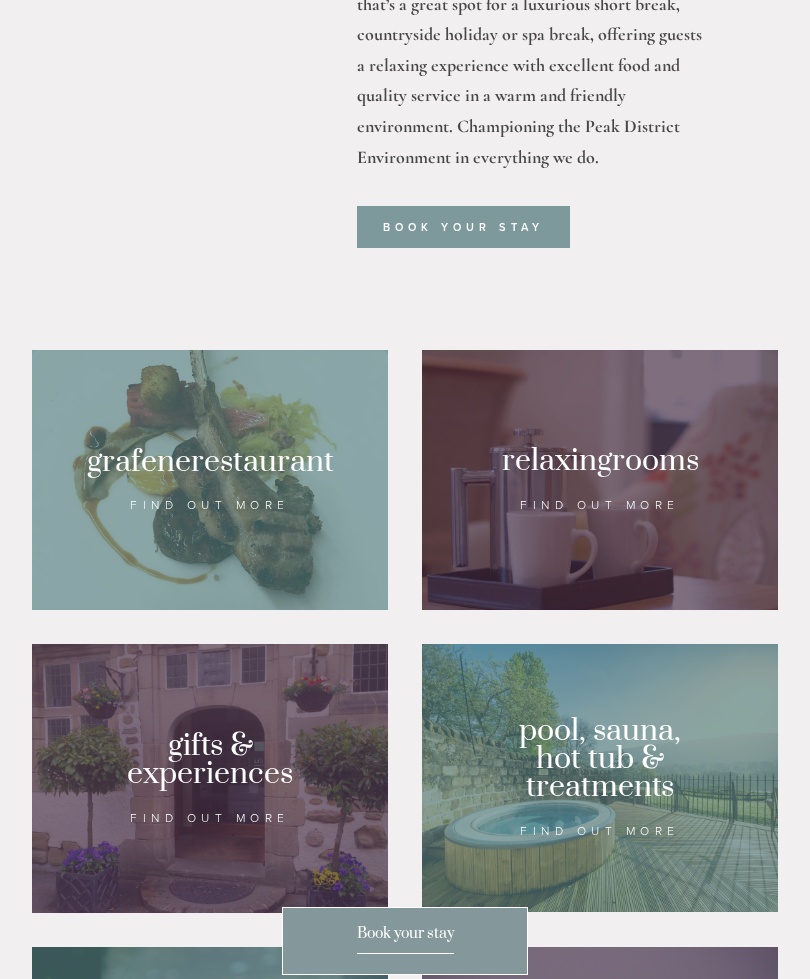 click at bounding box center (210, 480) 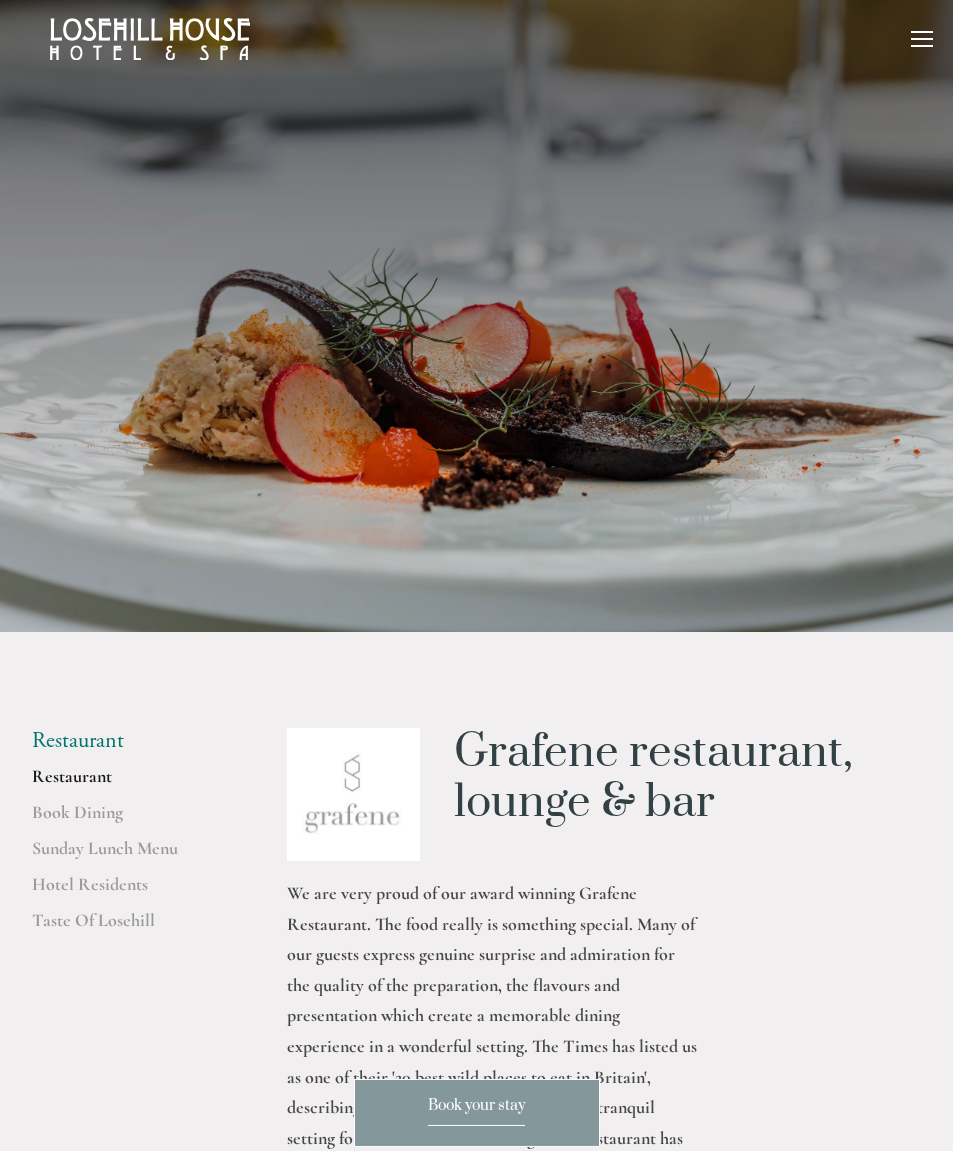 scroll, scrollTop: 0, scrollLeft: 0, axis: both 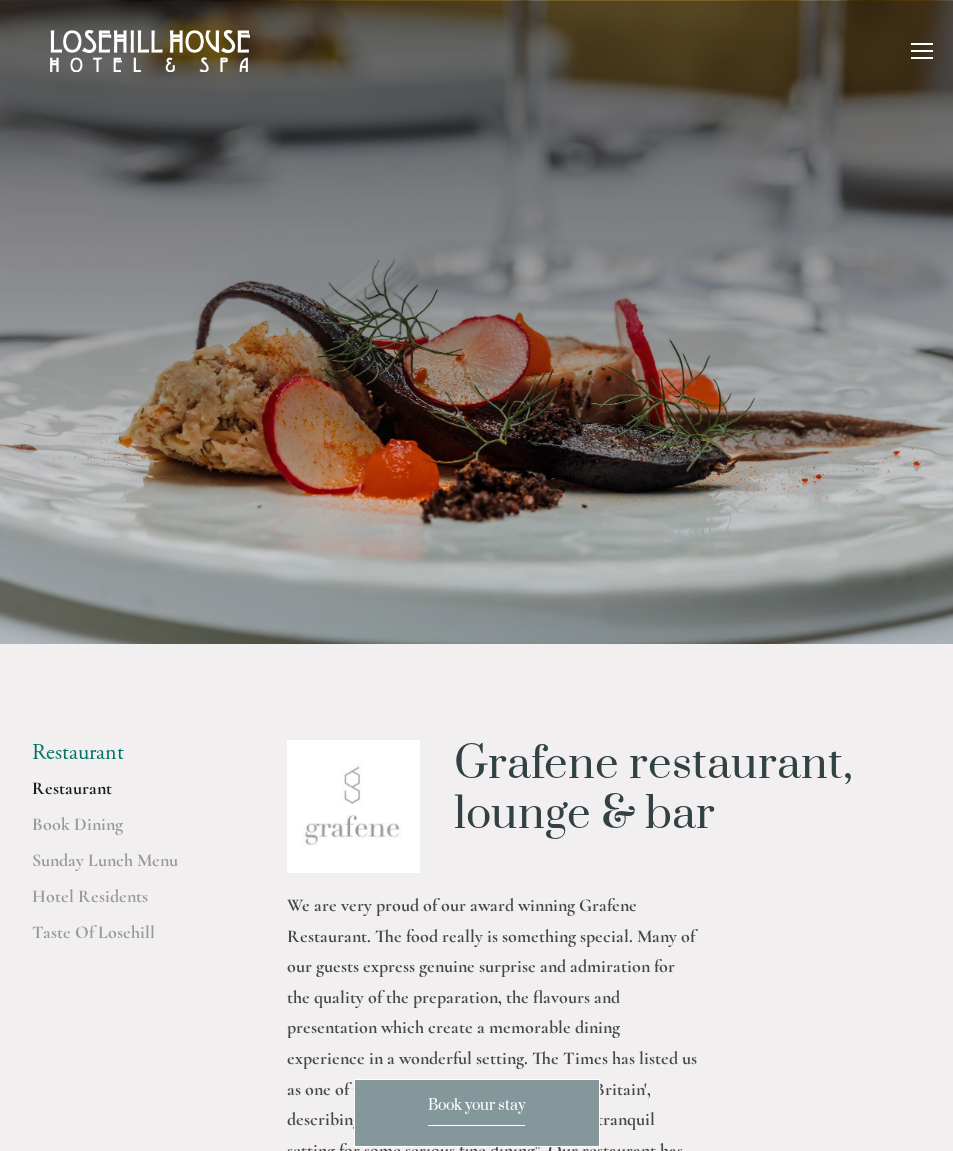 click at bounding box center (922, 54) 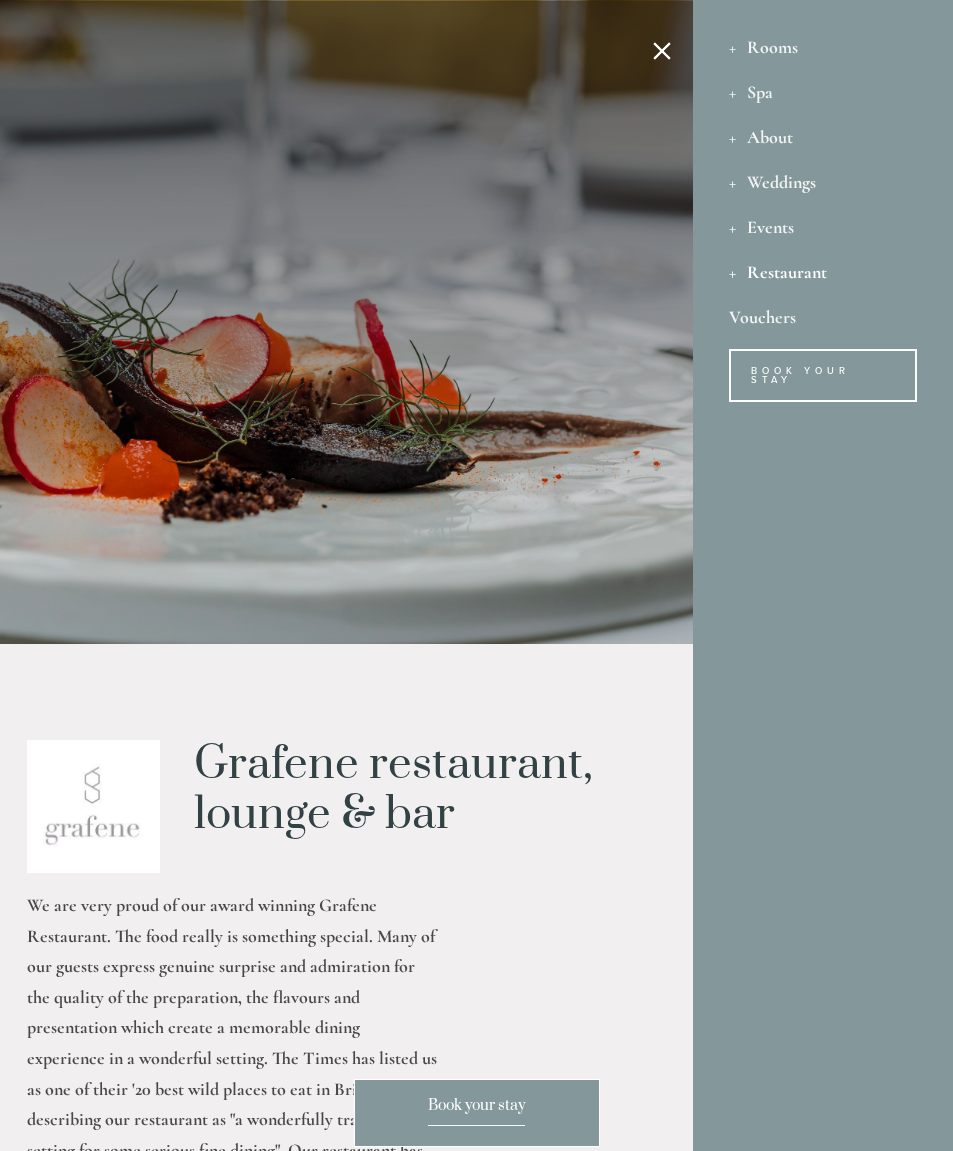 click on "Rooms" at bounding box center (823, 46) 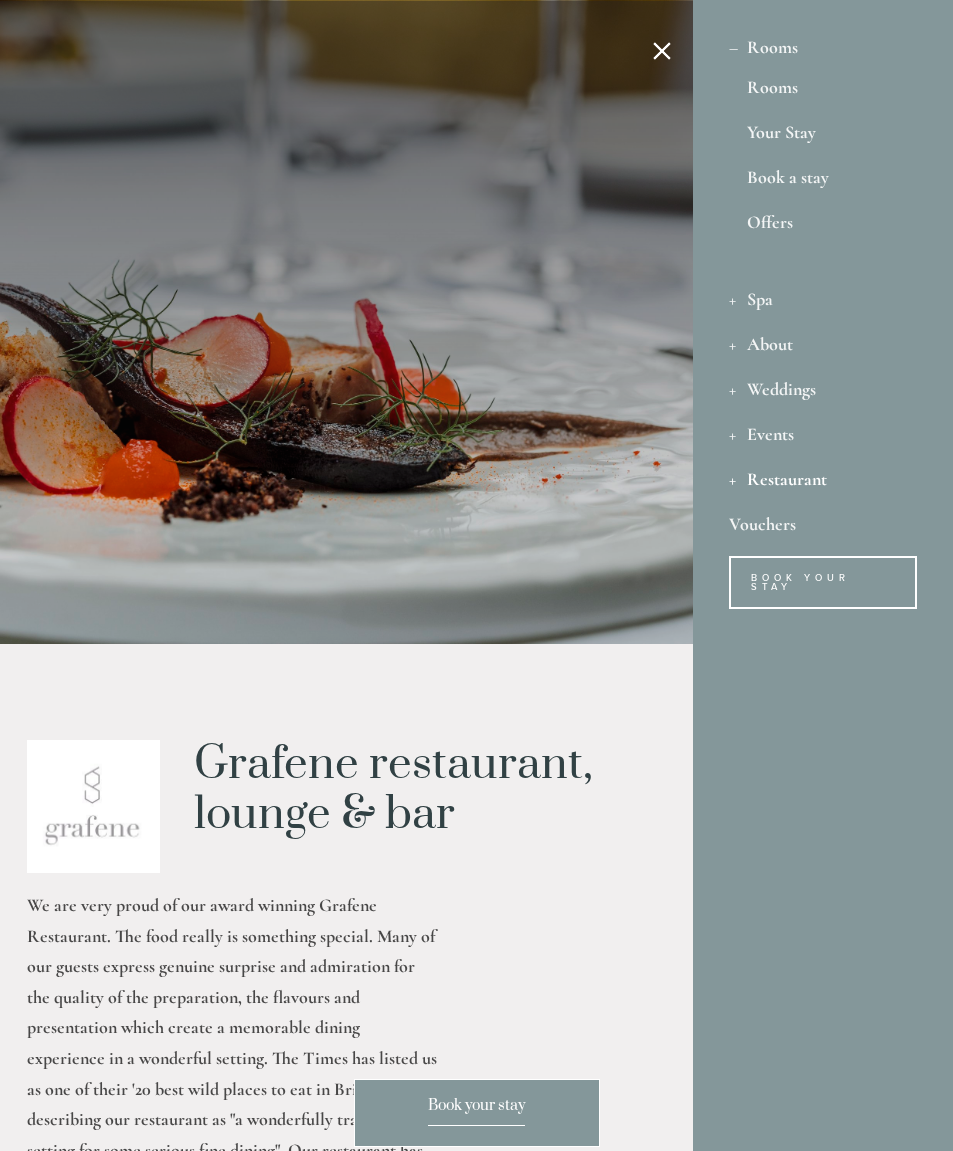 click on "Your Stay" at bounding box center [823, 136] 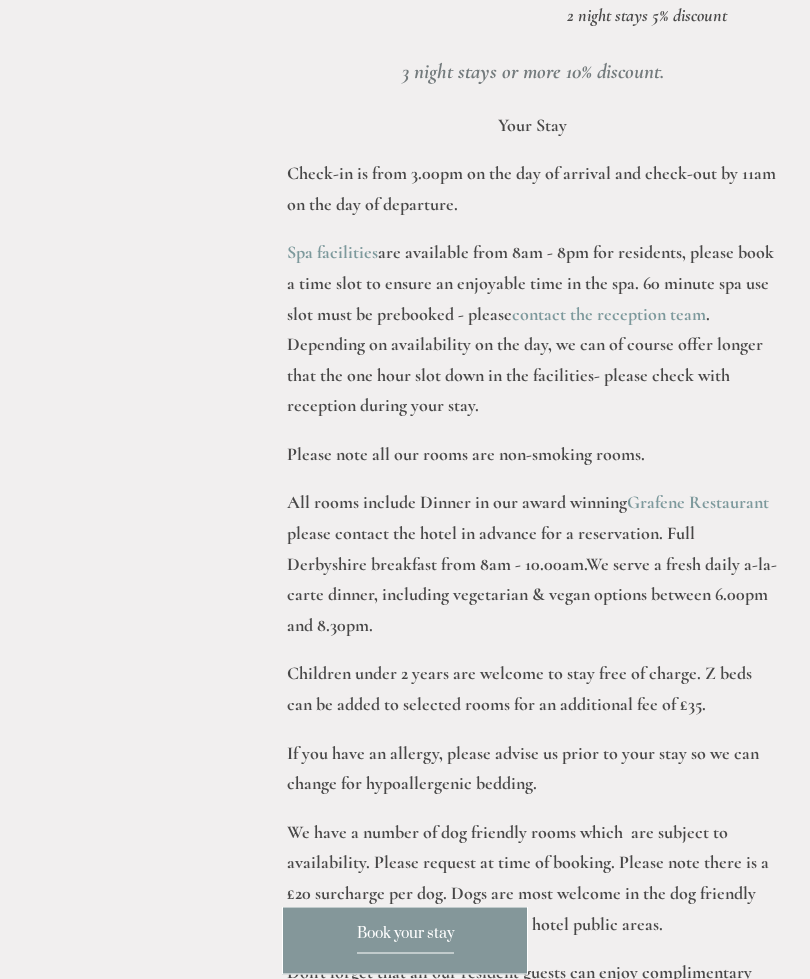 scroll, scrollTop: 1018, scrollLeft: 0, axis: vertical 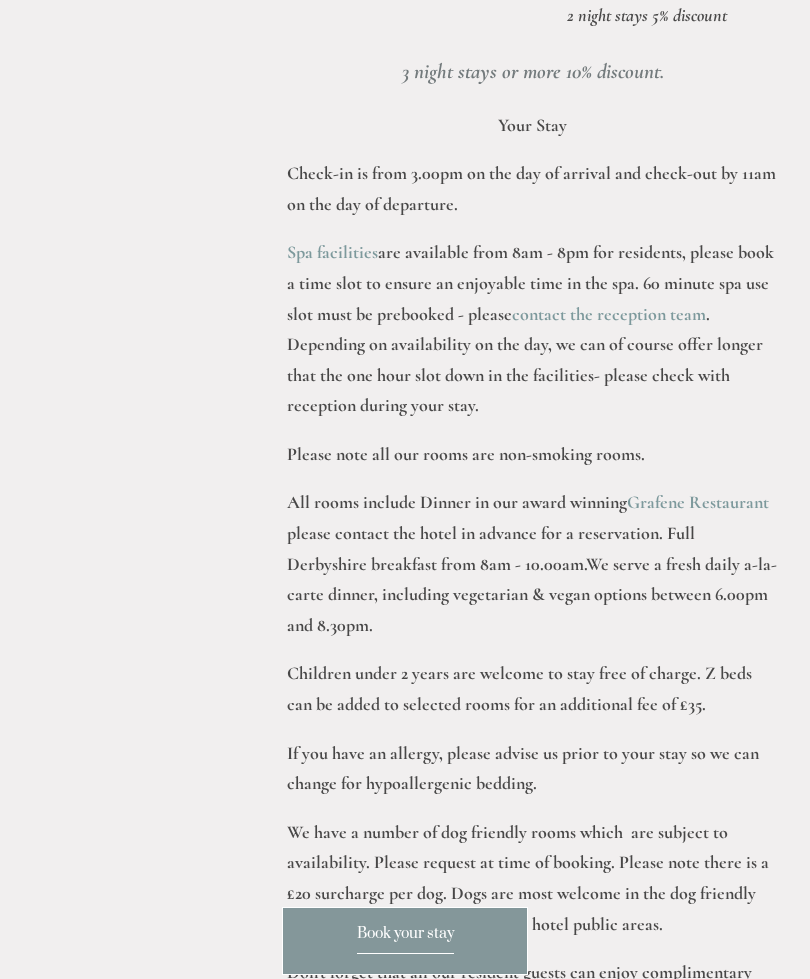 click on "Rooms
Rooms
Your Stay
Book a stay
Offers
Your Peak District Stay
We are offering rooms on a Dinner, Bed & Breakfast basis so please be aware that included in your quoted rate will be  A La Carte Dinner £65 x 2, Full Derbyshire Breakfast £22.50 x 2 and complimentary 1 hour per day use of the Spa £25 x 2 = Total £225 of included food and services  SPECIAL OFFER - Dinner, Bed & Breakfast.  2 night stays 5% discount 3 night stays or more 10% discount. Your Stay Check-in is from 3.00pm on the day of arrival and check-out by 11am on the day of departure. Spa facilities  are available from 8am - 8pm for residents, please book a time slot to ensure an enjoyable time in the spa. 60 minute spa use slot must be prebooked - please  contact the reception team" at bounding box center (405, 554) 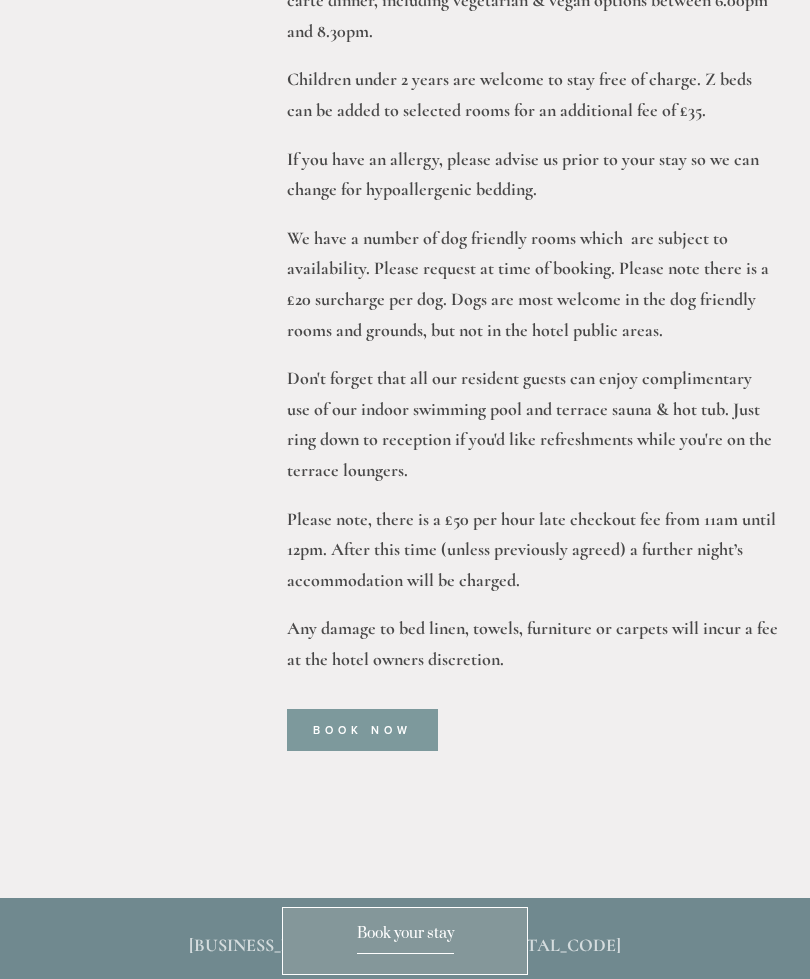 scroll, scrollTop: 1587, scrollLeft: 0, axis: vertical 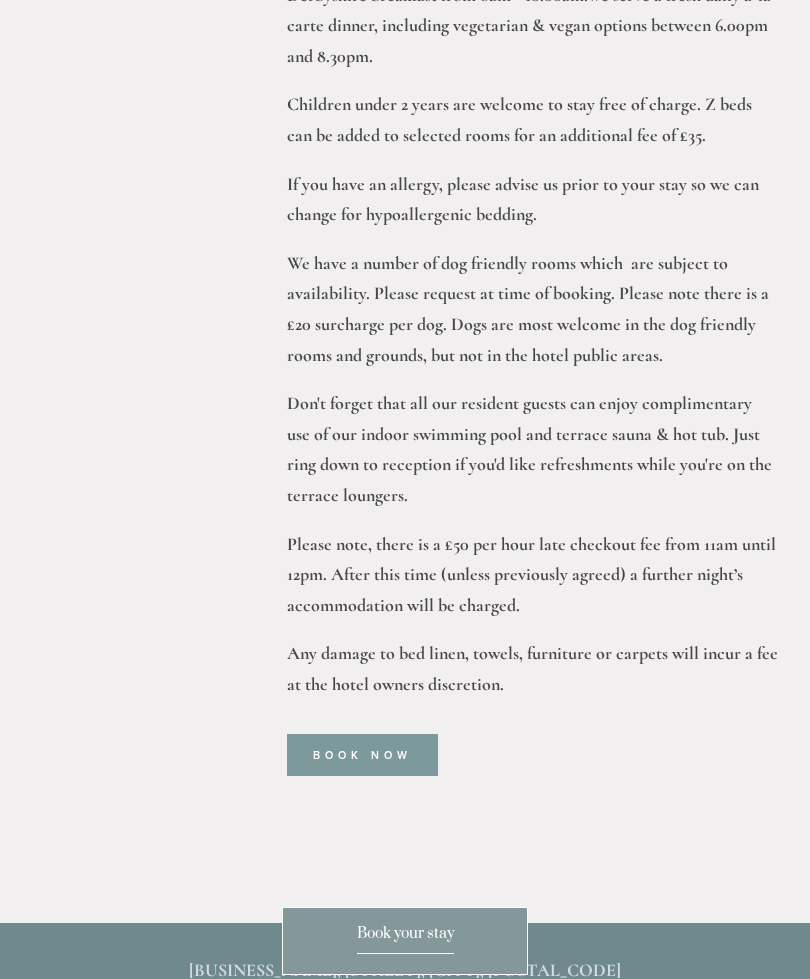 click on "Book Now" at bounding box center [362, 755] 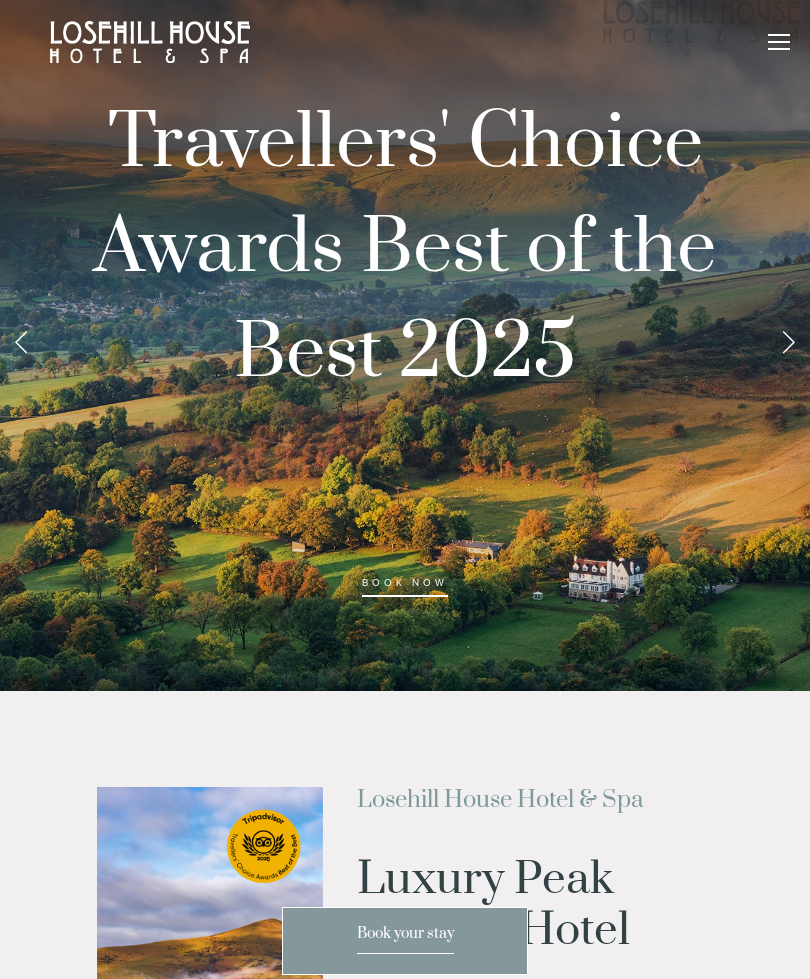 scroll, scrollTop: 3, scrollLeft: 0, axis: vertical 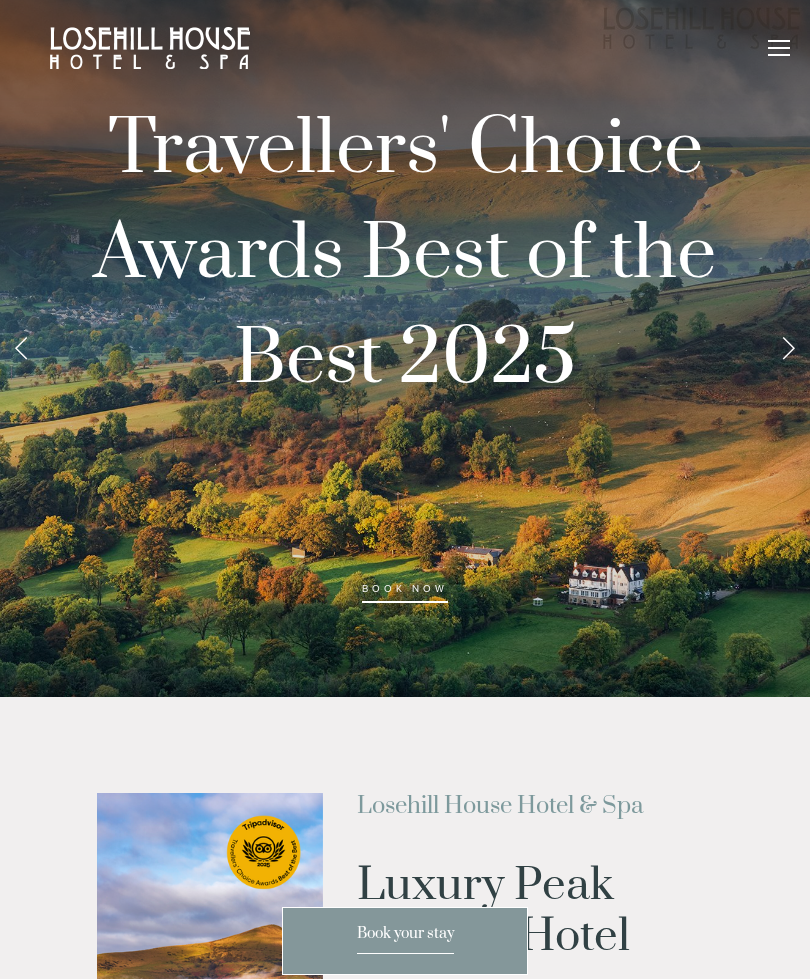 click at bounding box center [788, 347] 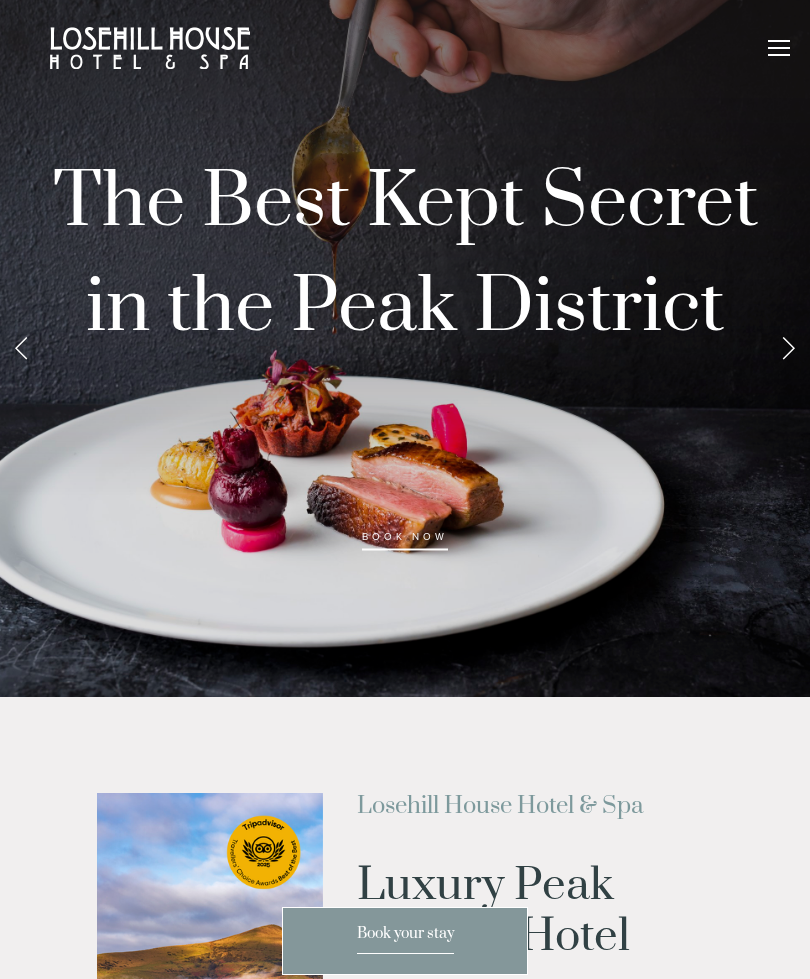 click at bounding box center (788, 347) 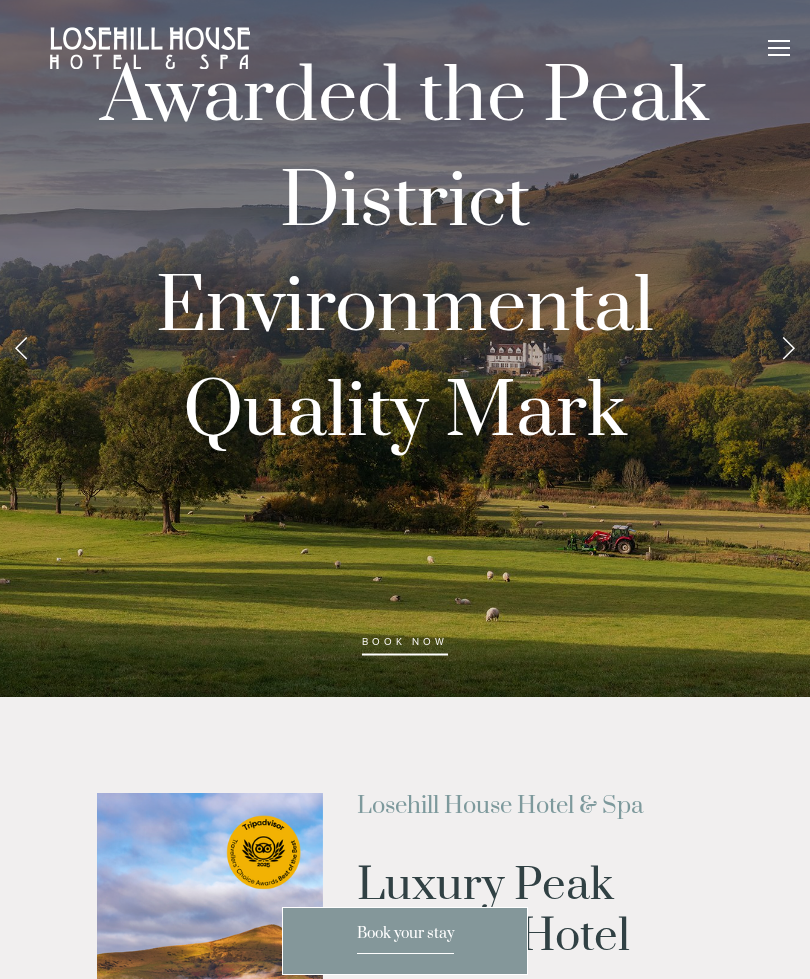 click at bounding box center (788, 347) 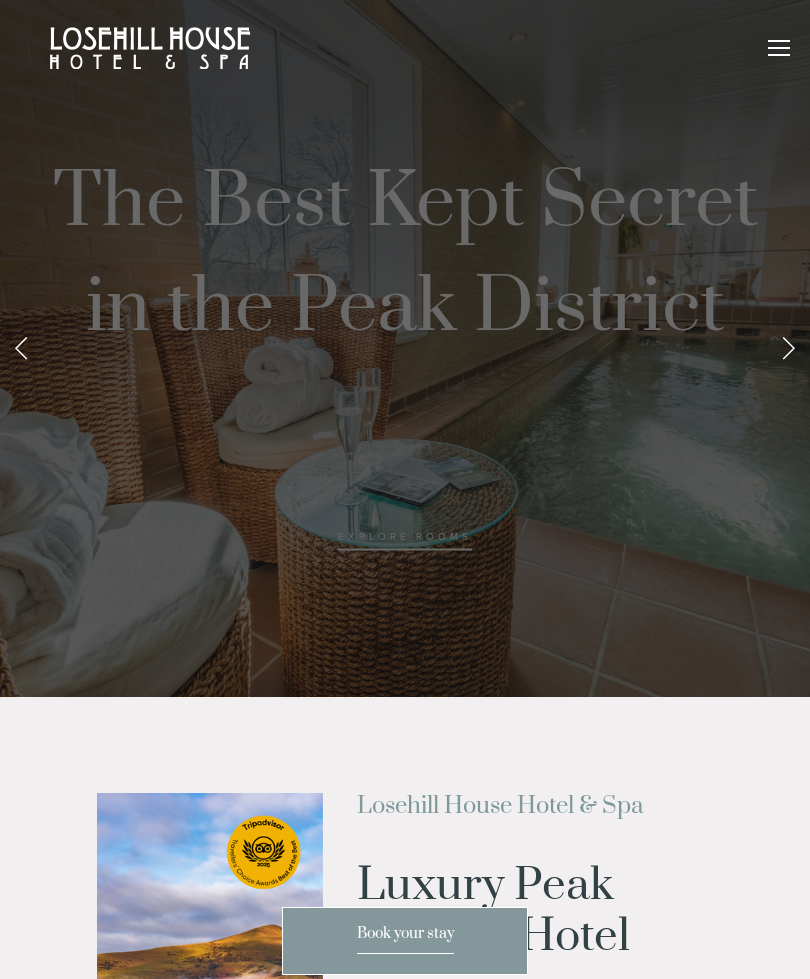 click at bounding box center [788, 347] 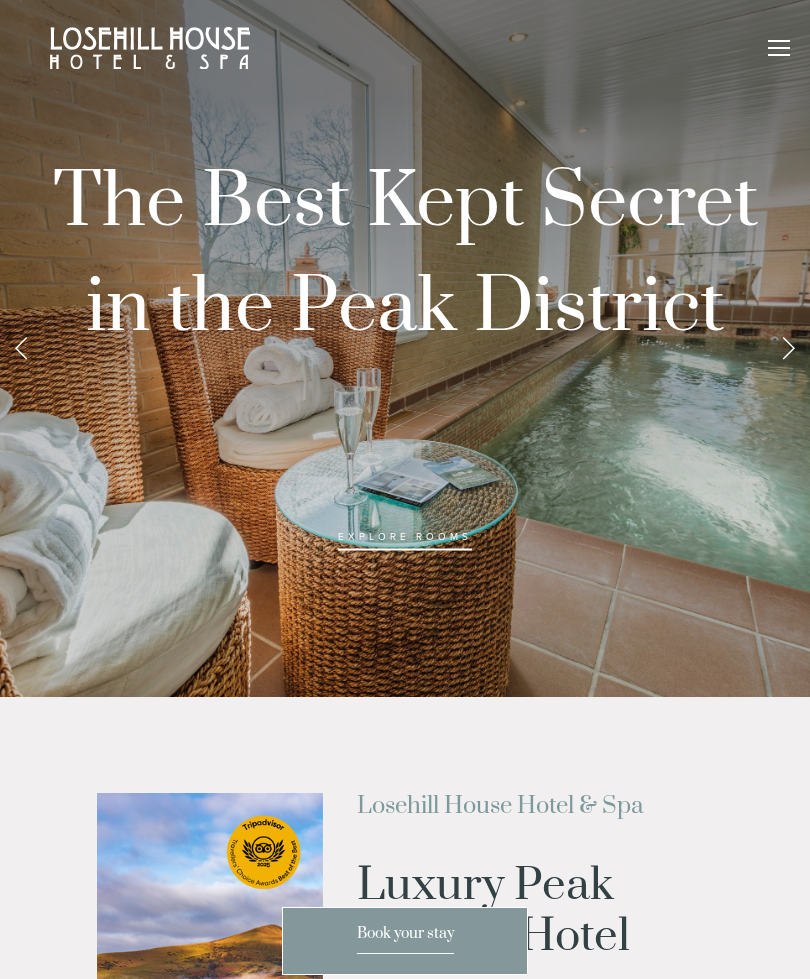 click at bounding box center [788, 347] 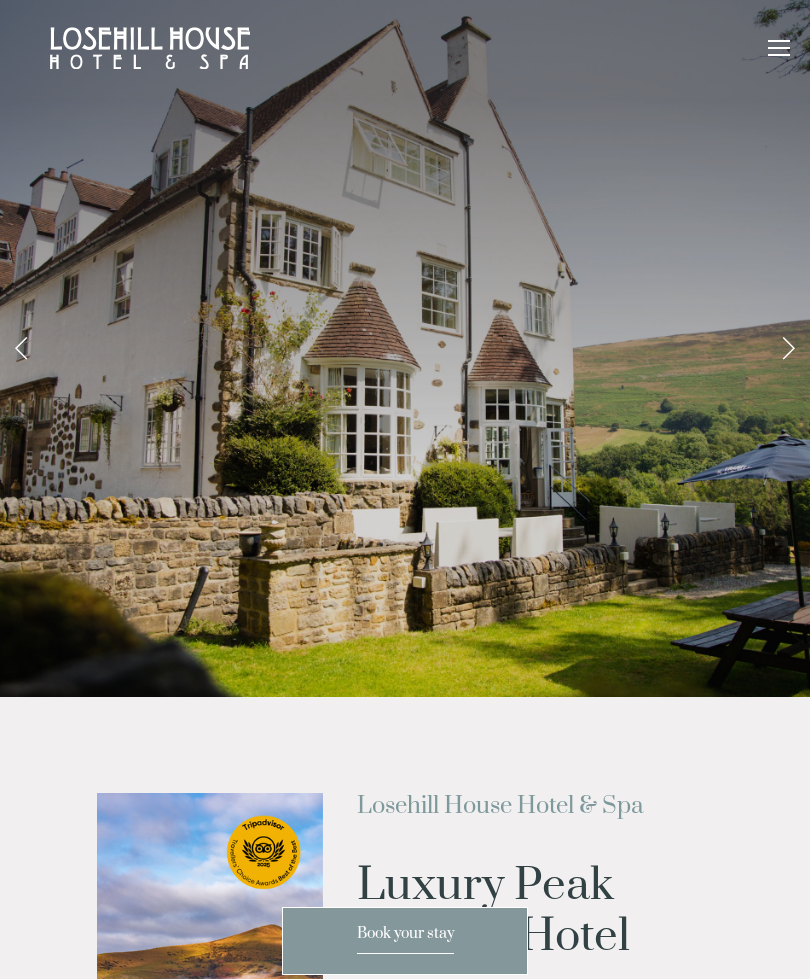 click at bounding box center (22, 347) 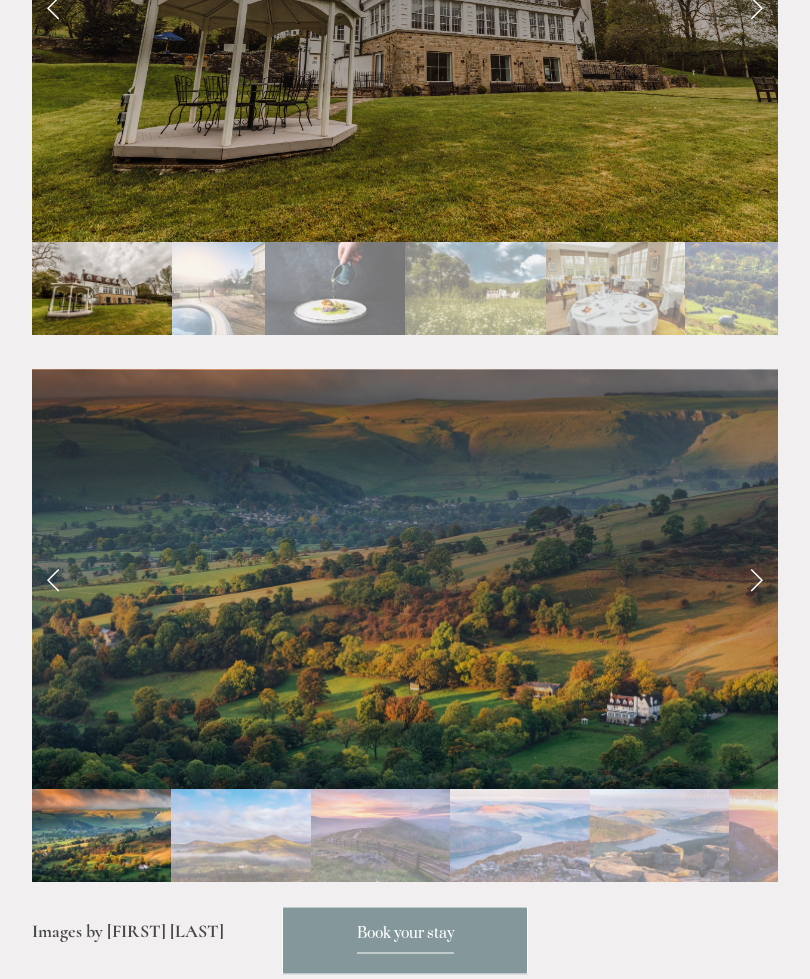 scroll, scrollTop: 3772, scrollLeft: 0, axis: vertical 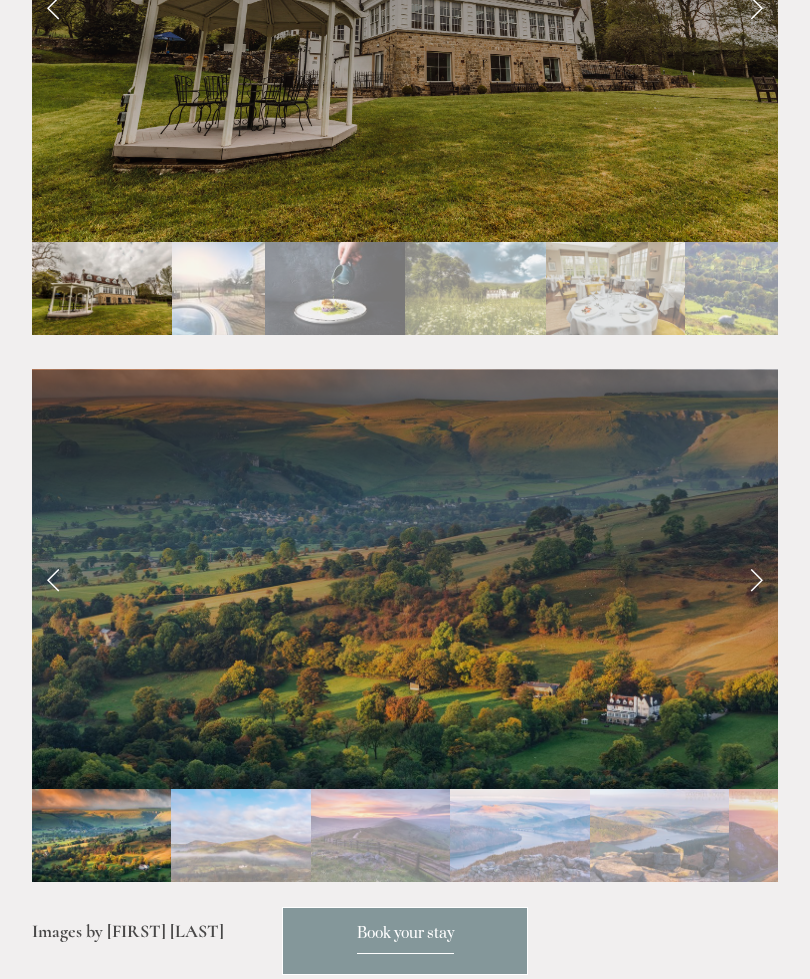 click at bounding box center [756, 579] 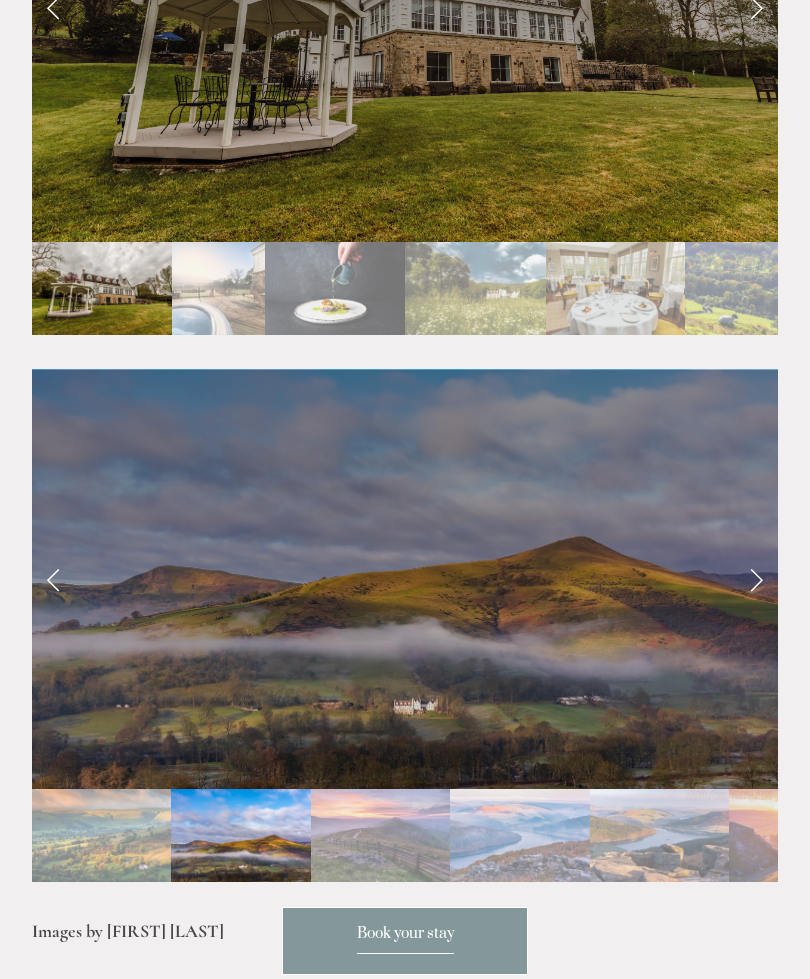 click at bounding box center [756, 579] 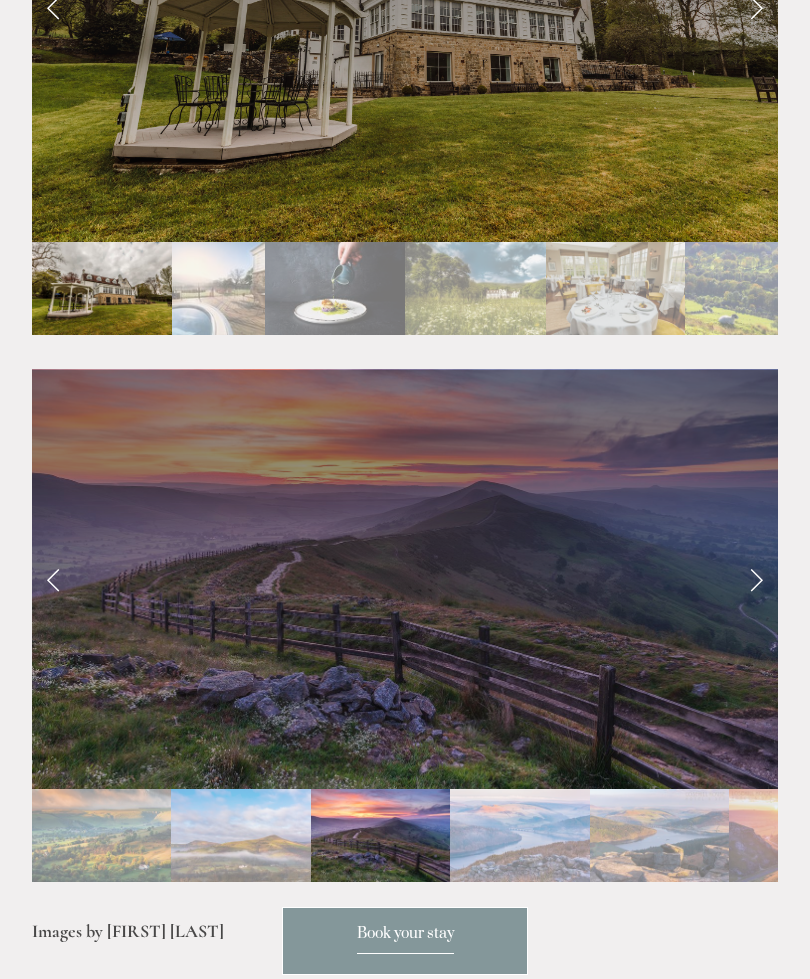 click at bounding box center (756, 579) 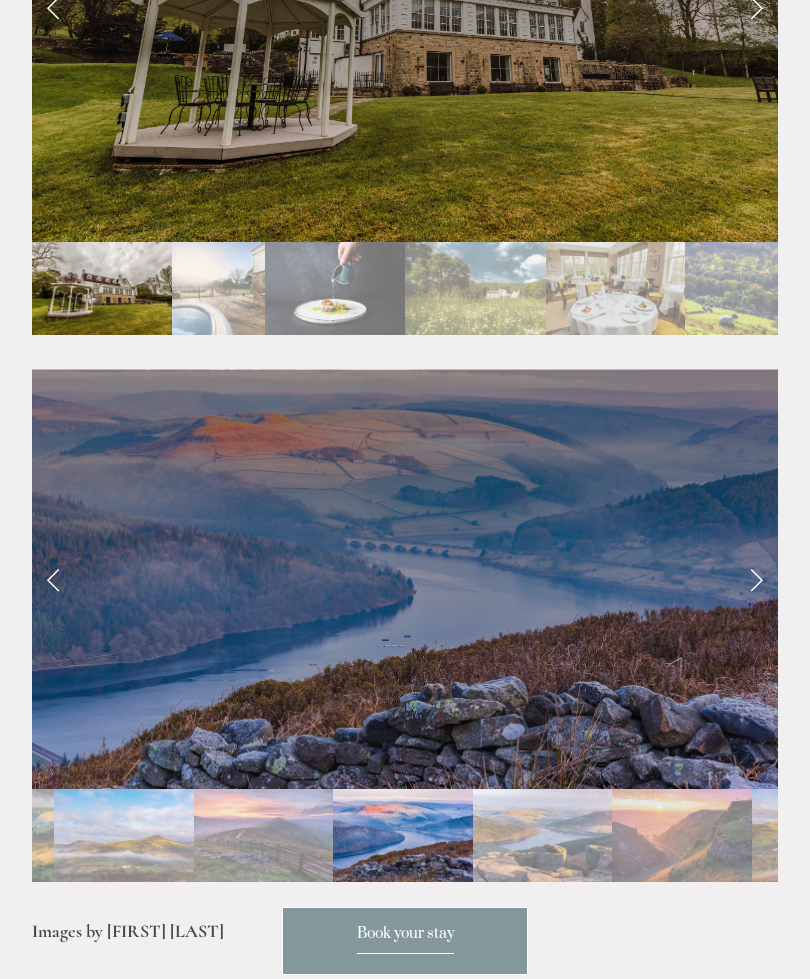 click at bounding box center [756, 579] 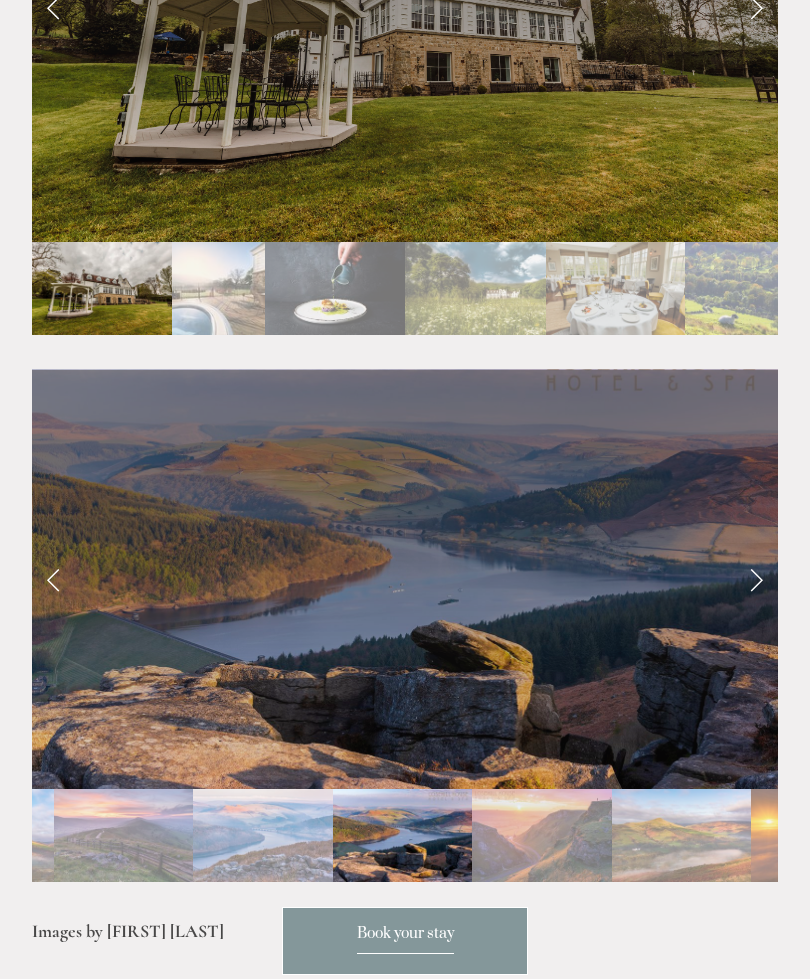 click at bounding box center (756, 579) 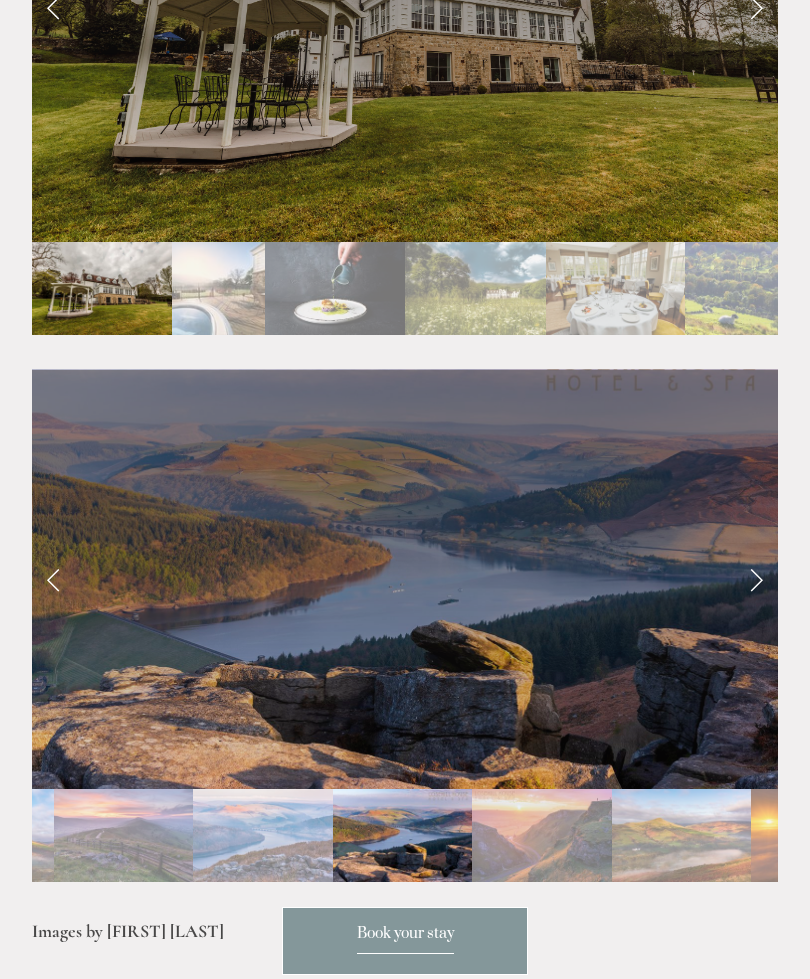 click at bounding box center (756, 579) 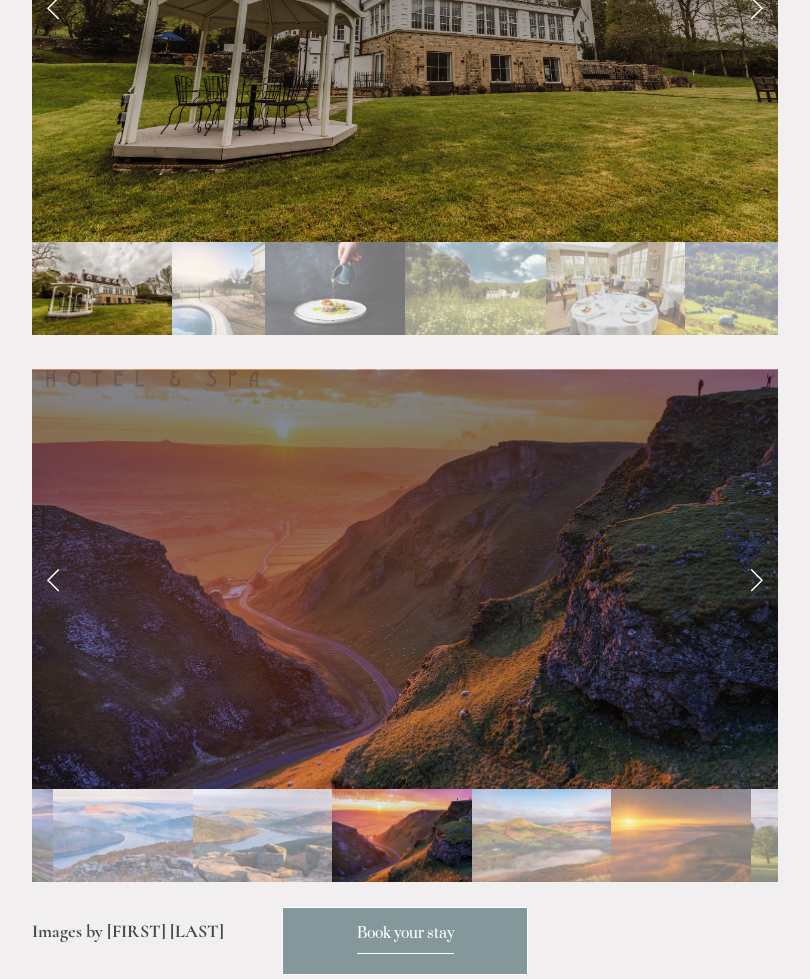 click at bounding box center [756, 579] 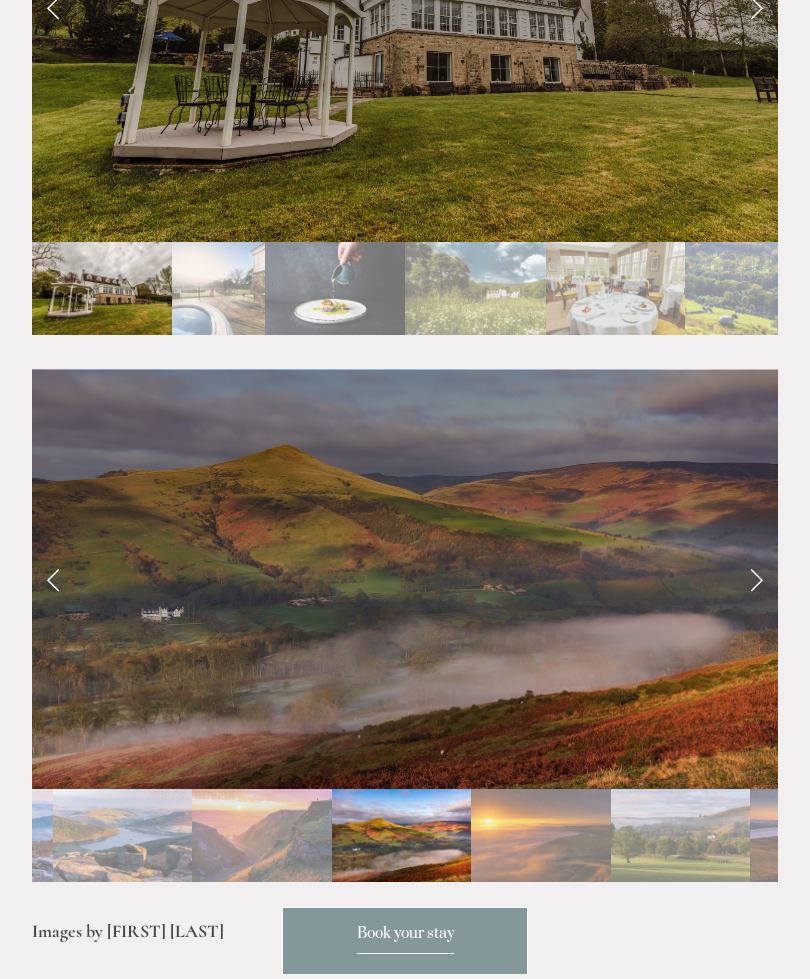click at bounding box center (756, 579) 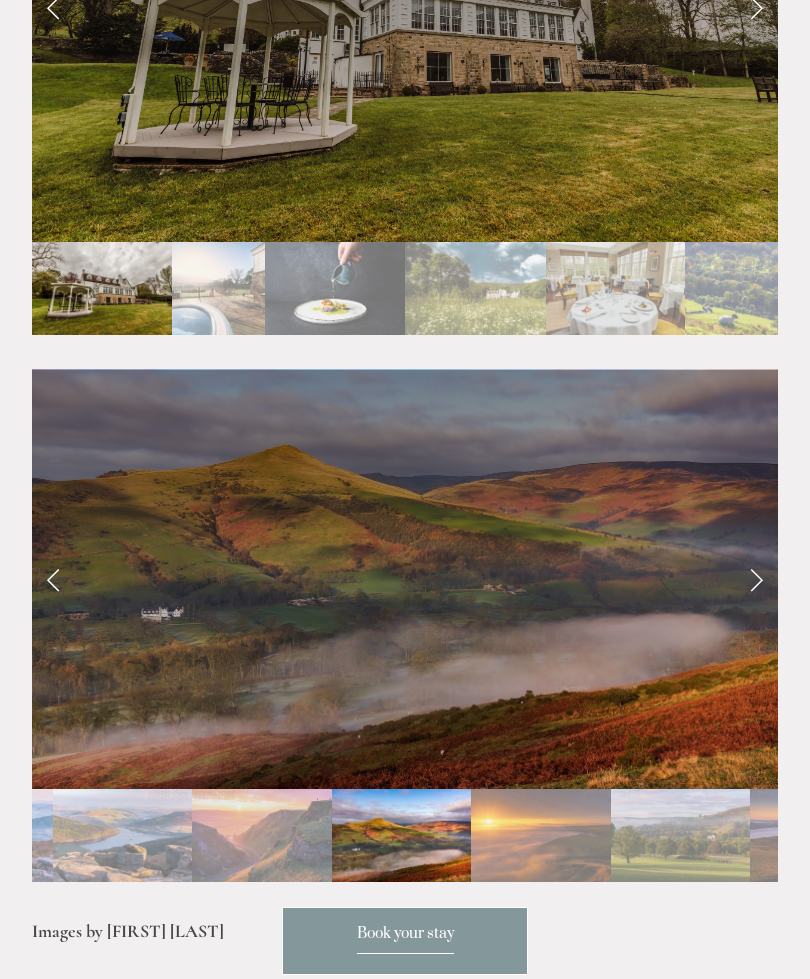 click at bounding box center (756, 579) 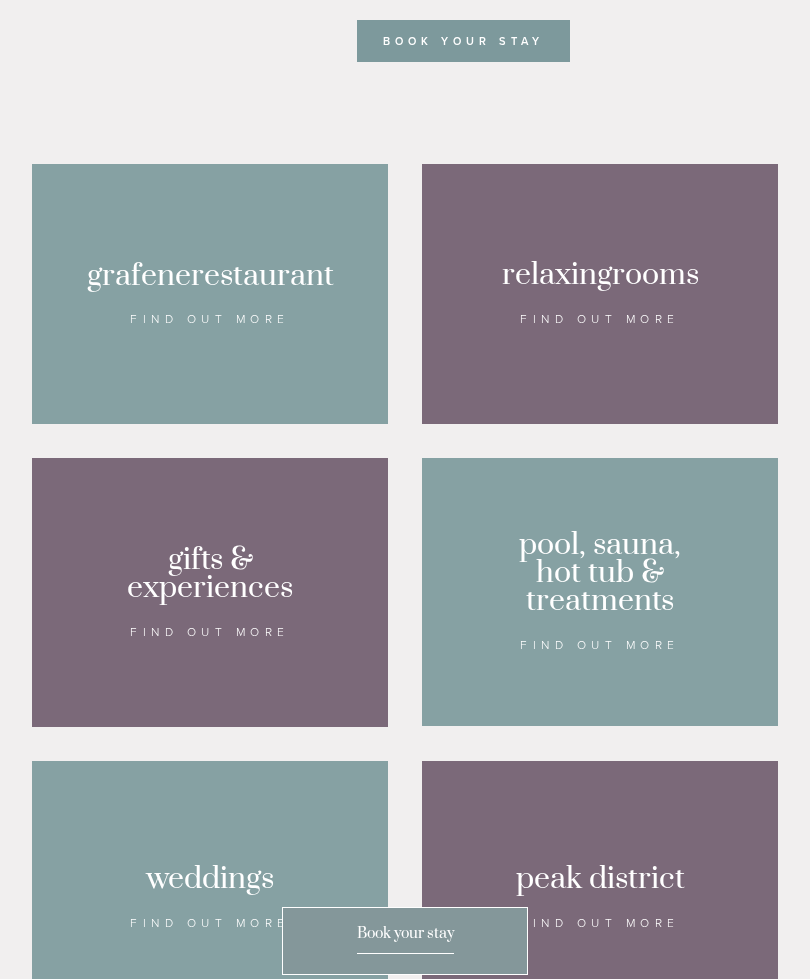 scroll, scrollTop: 1250, scrollLeft: 0, axis: vertical 